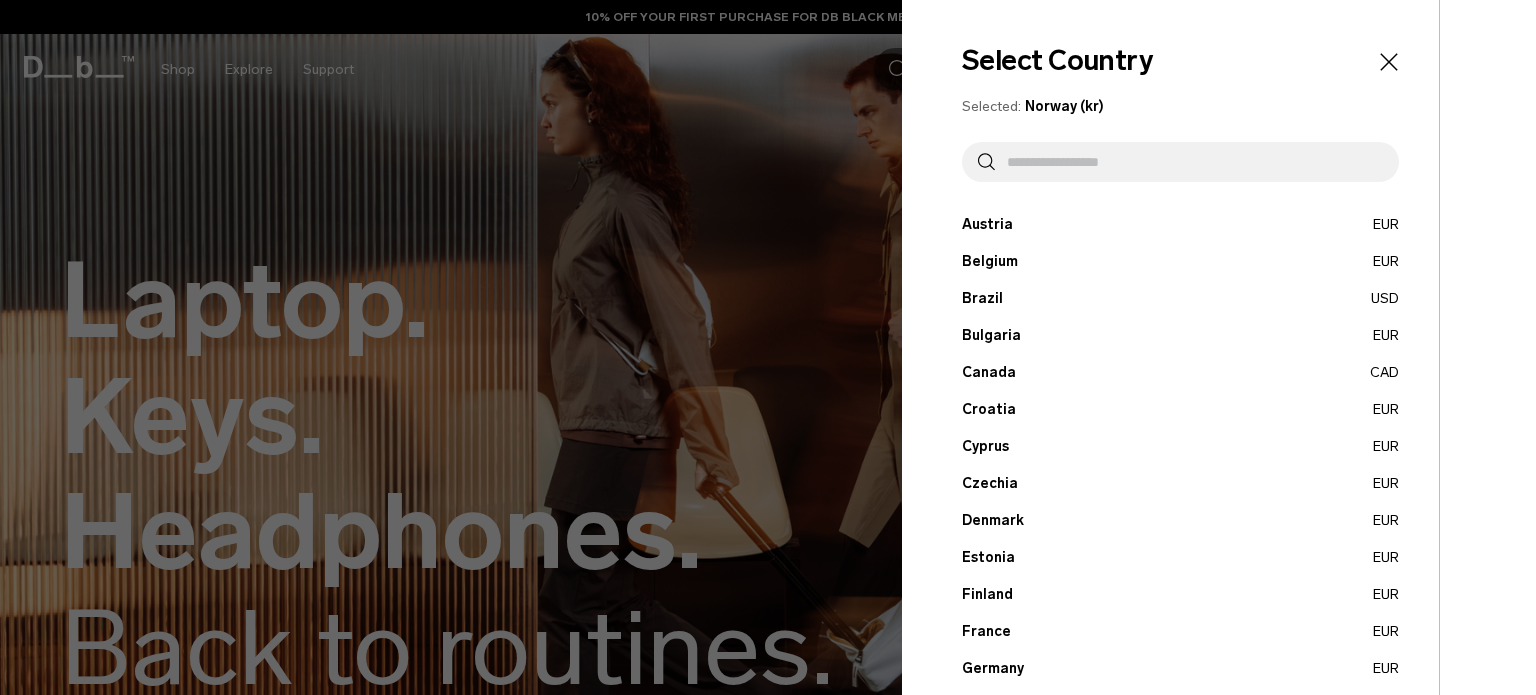 scroll, scrollTop: 0, scrollLeft: 0, axis: both 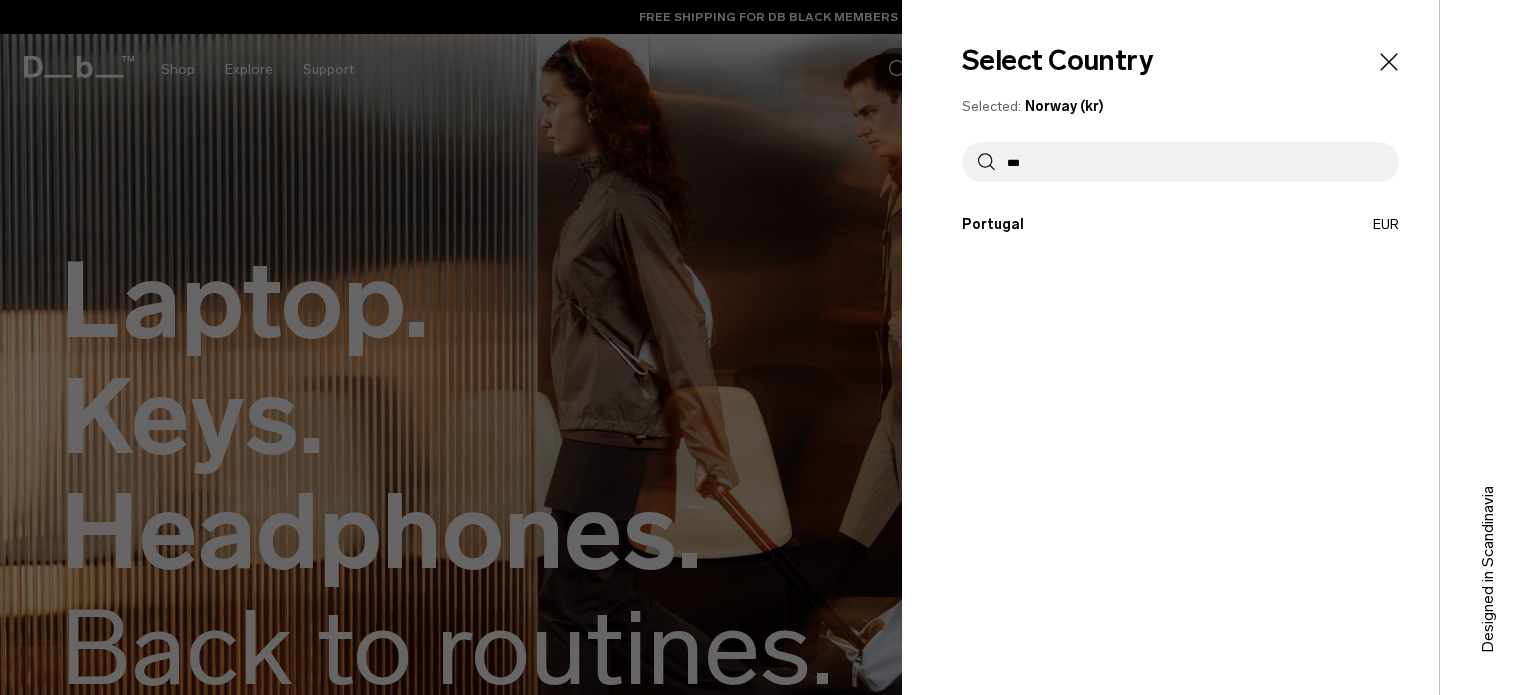 type on "***" 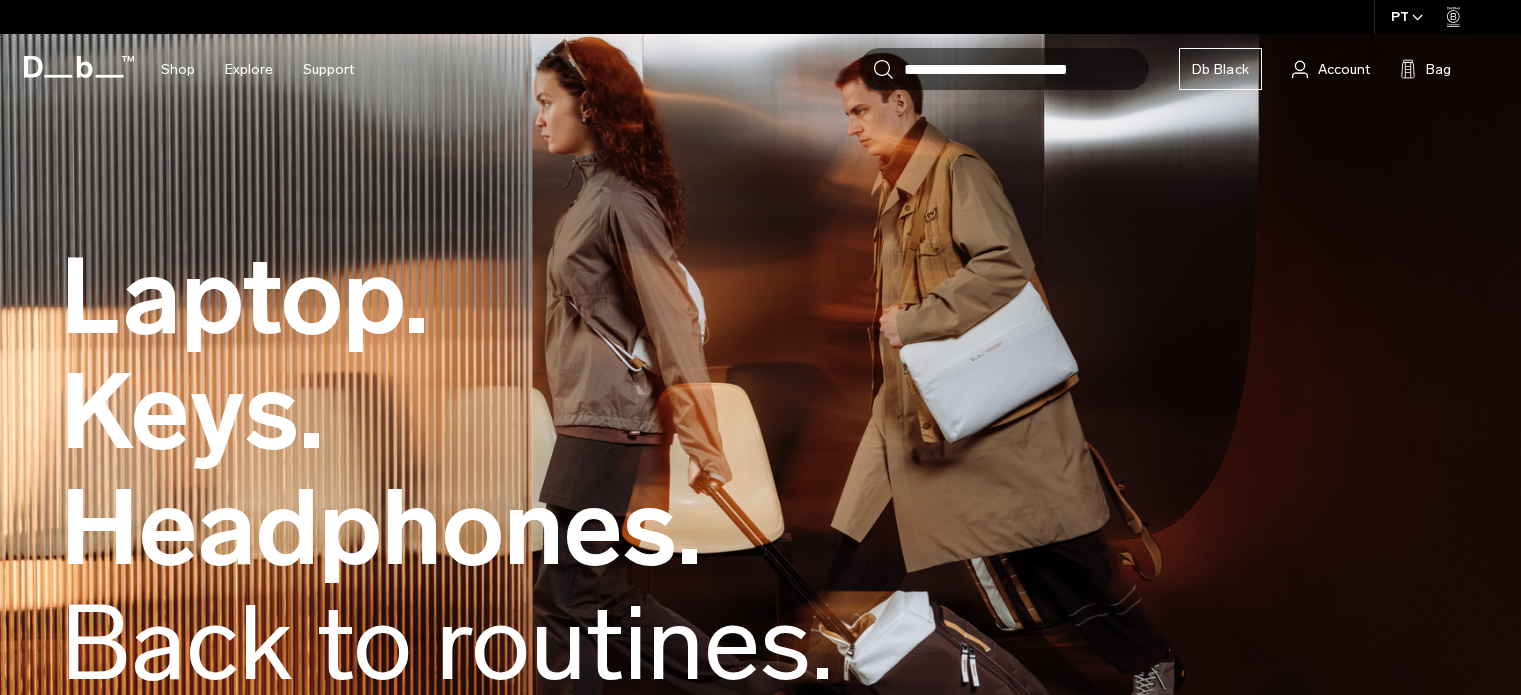 scroll, scrollTop: 300, scrollLeft: 0, axis: vertical 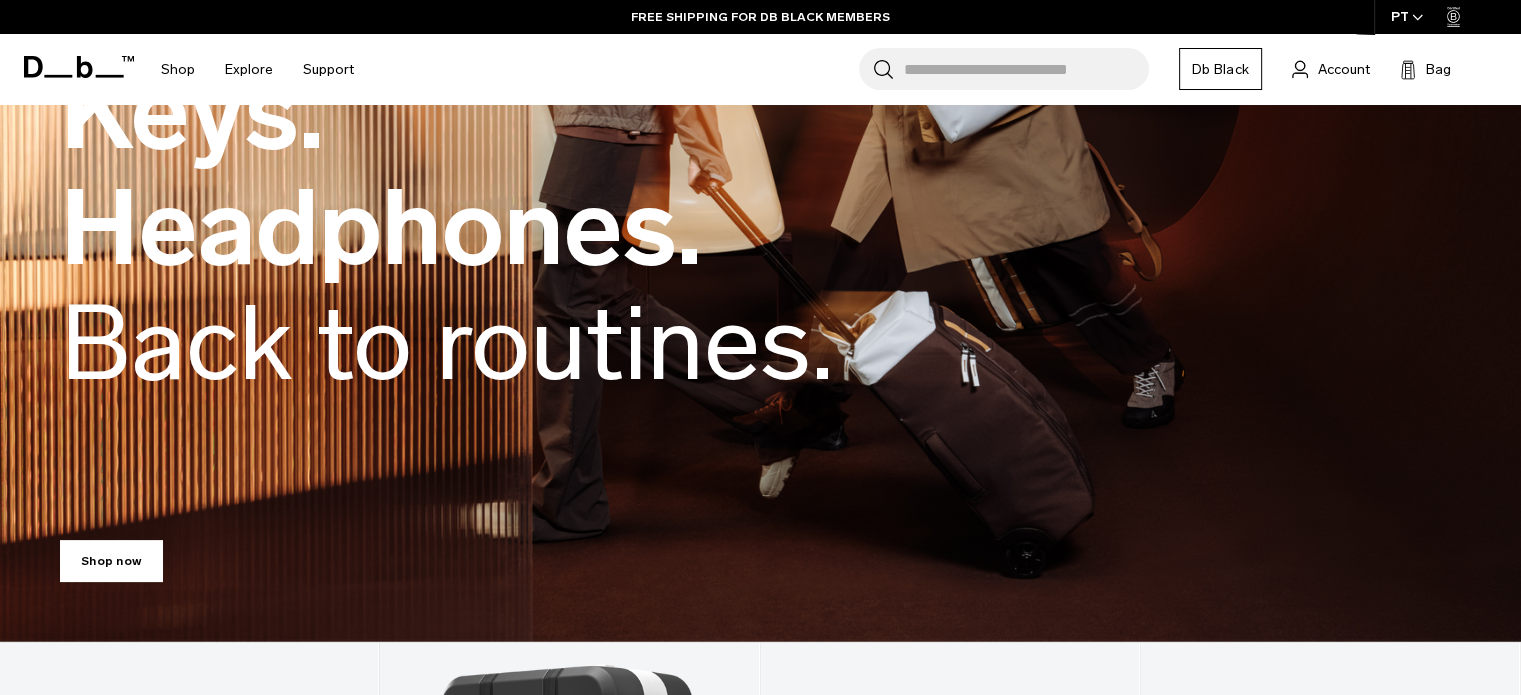click on "Search for Bags, Luggage..." at bounding box center (1026, 69) 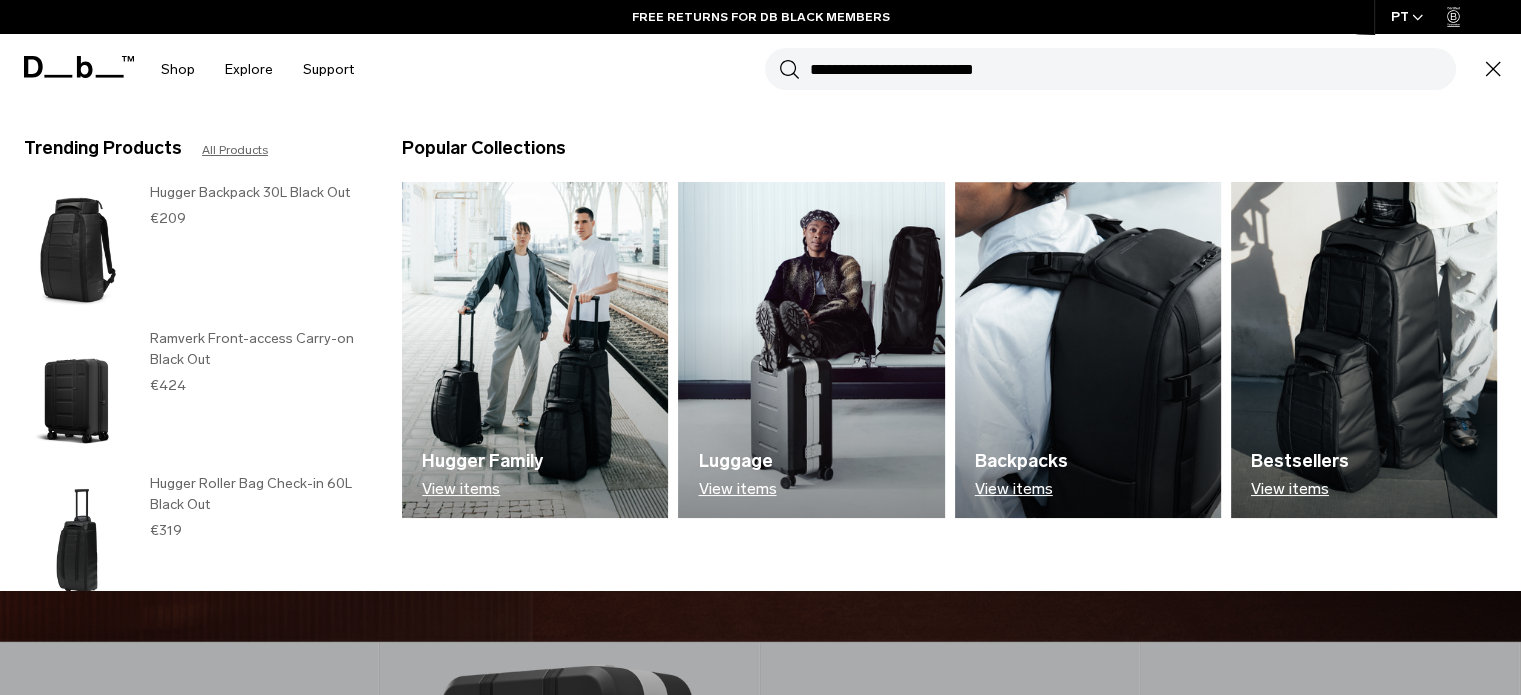 click at bounding box center [535, 350] 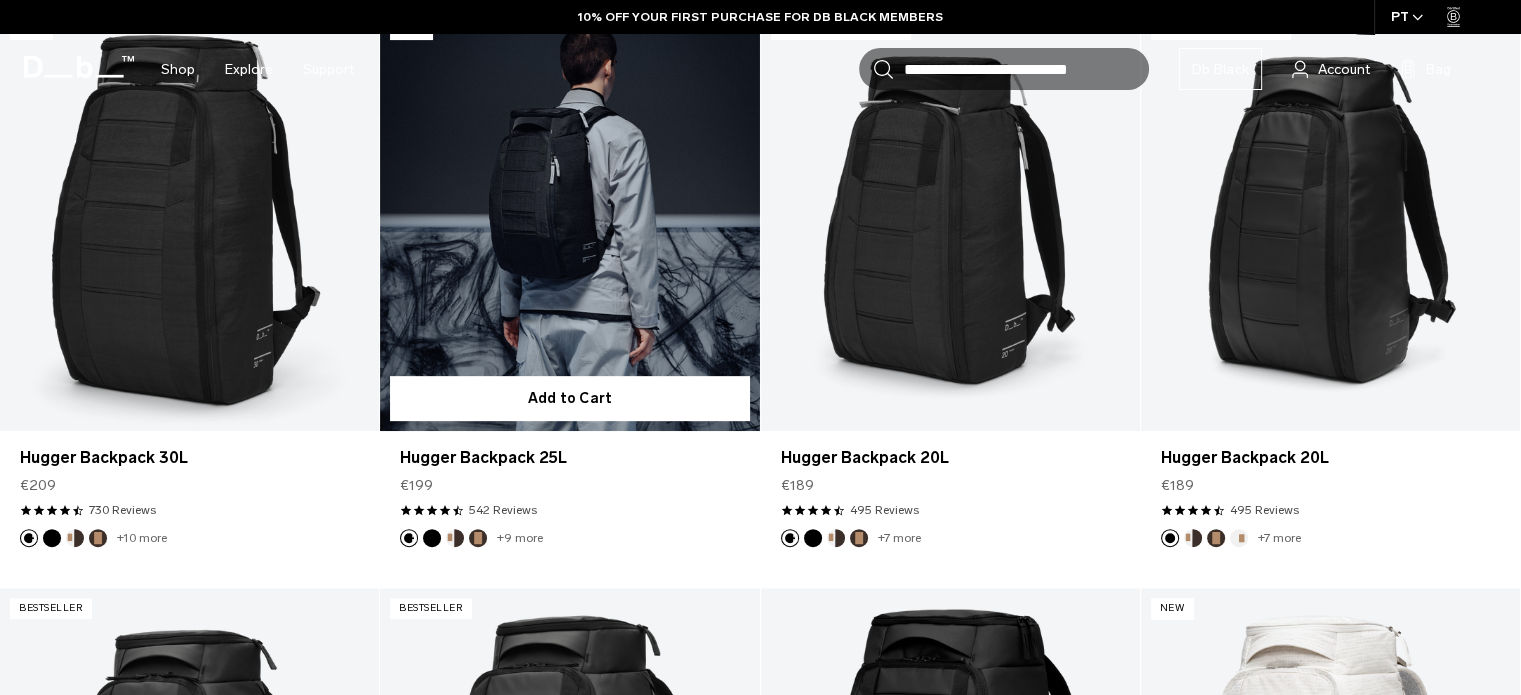 scroll, scrollTop: 0, scrollLeft: 0, axis: both 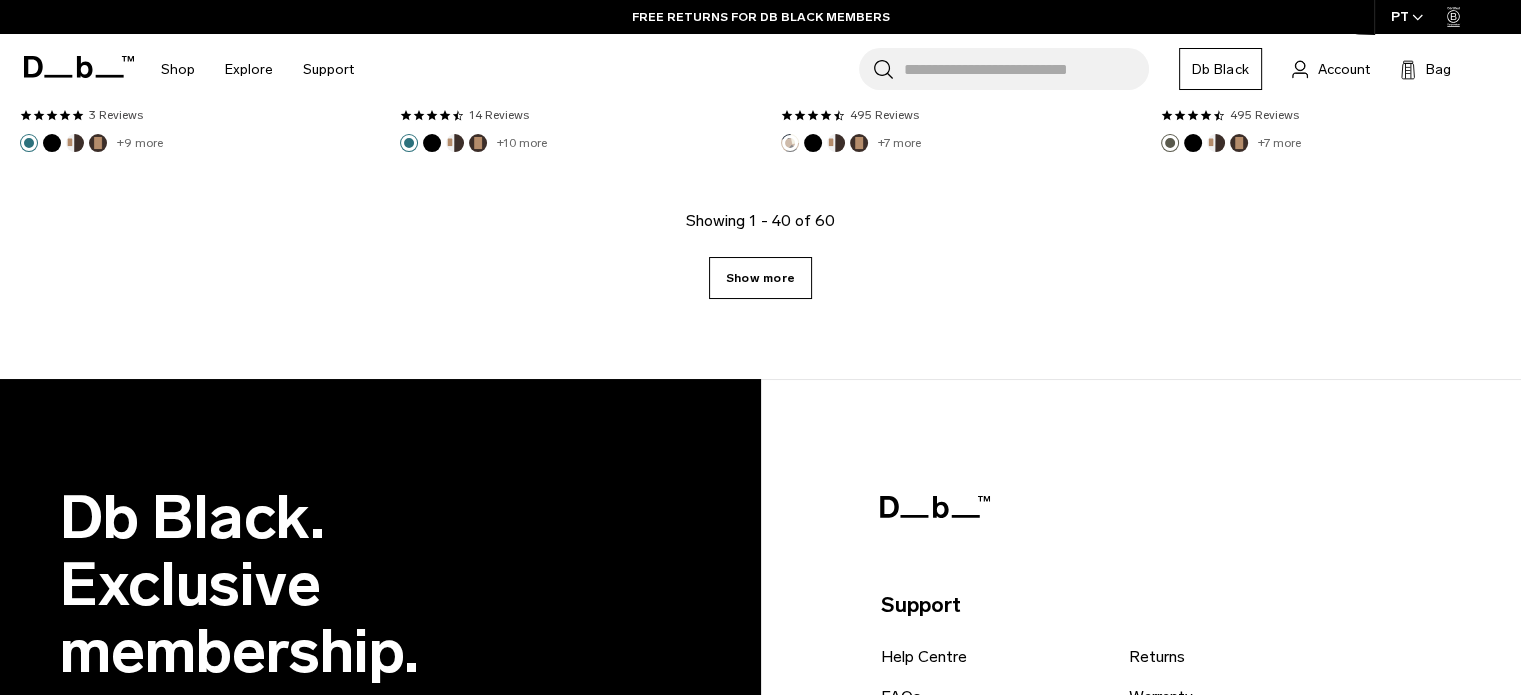 click on "Show more" at bounding box center [760, 278] 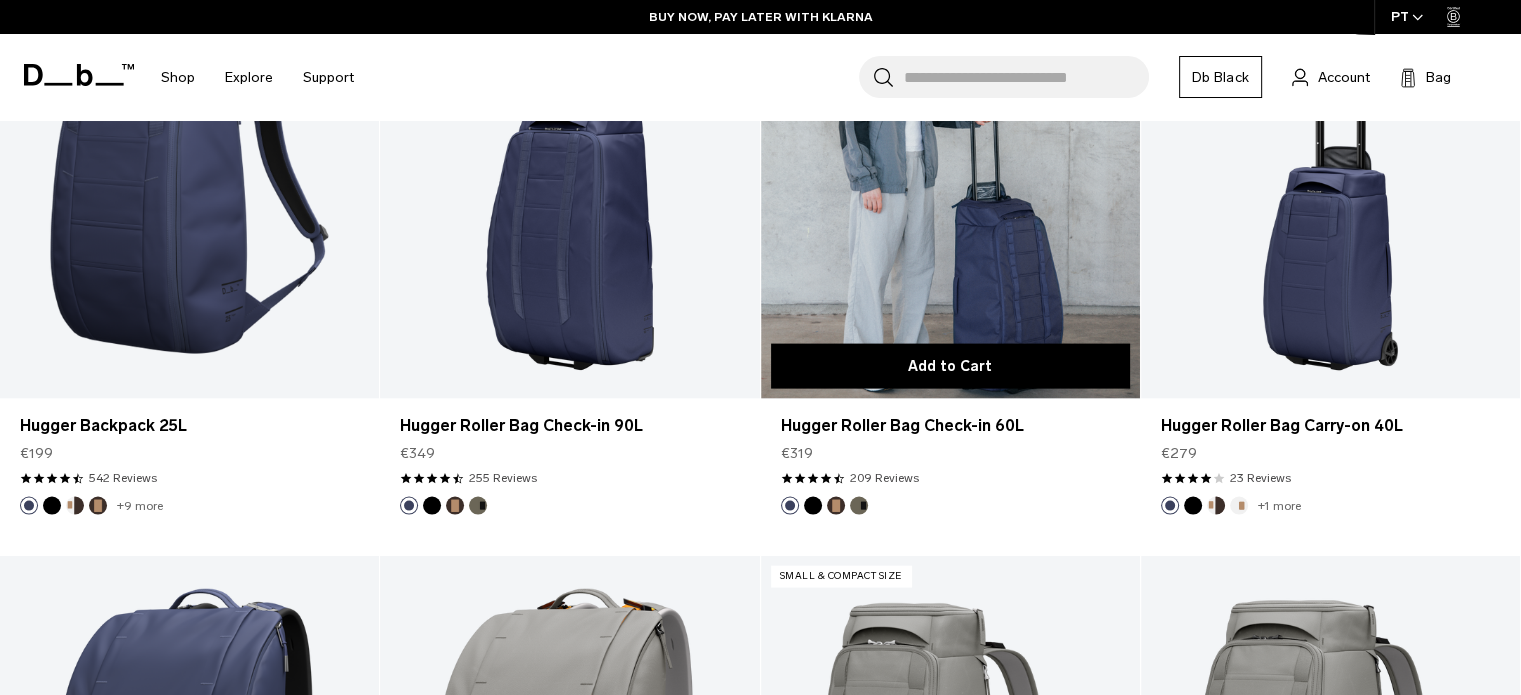 scroll, scrollTop: 4205, scrollLeft: 0, axis: vertical 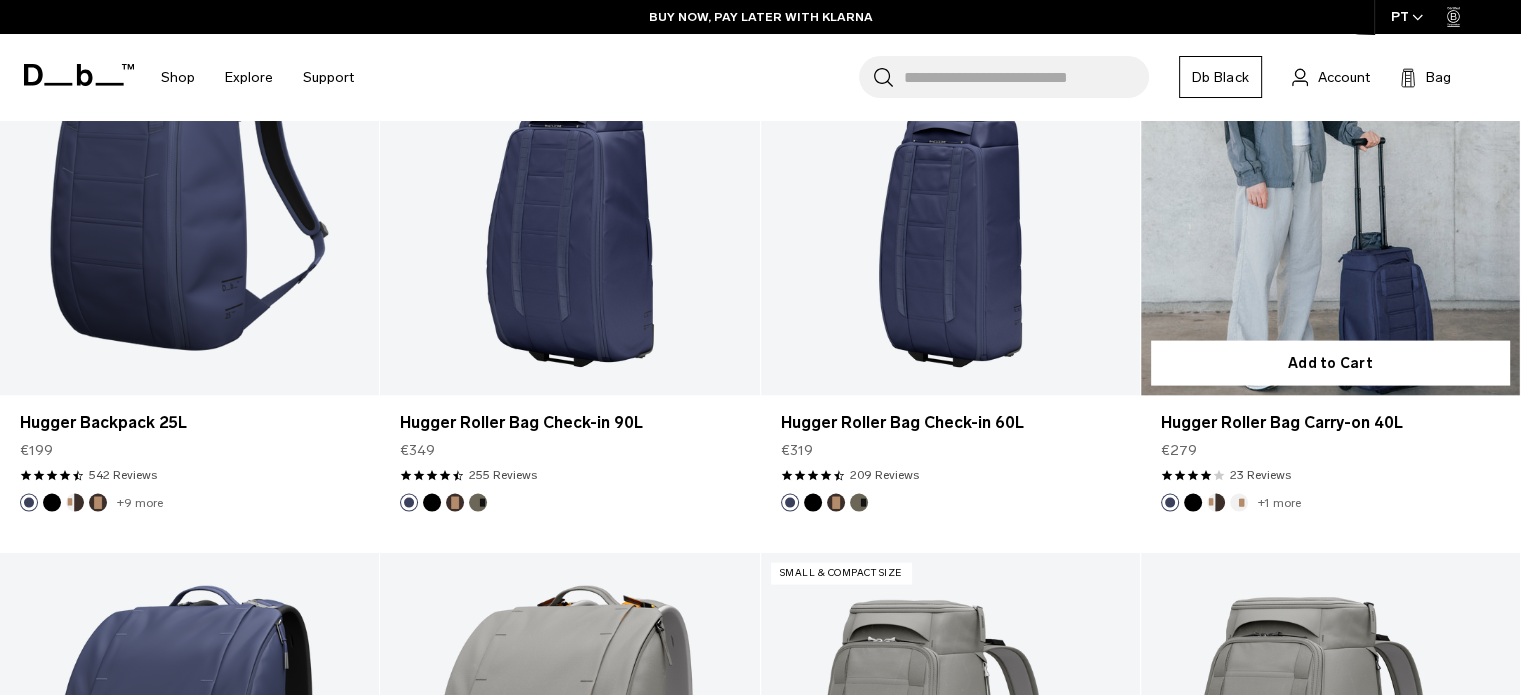 click at bounding box center [1330, 185] 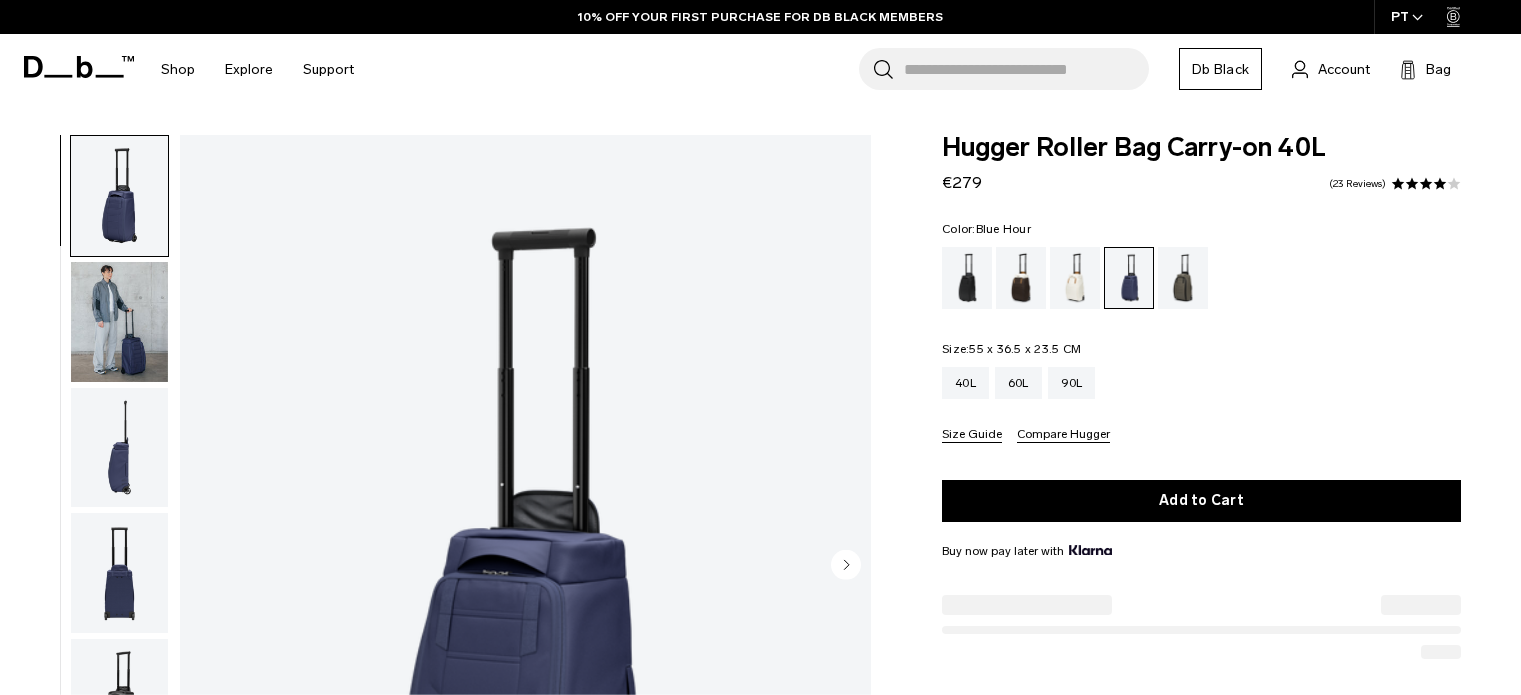 scroll, scrollTop: 0, scrollLeft: 0, axis: both 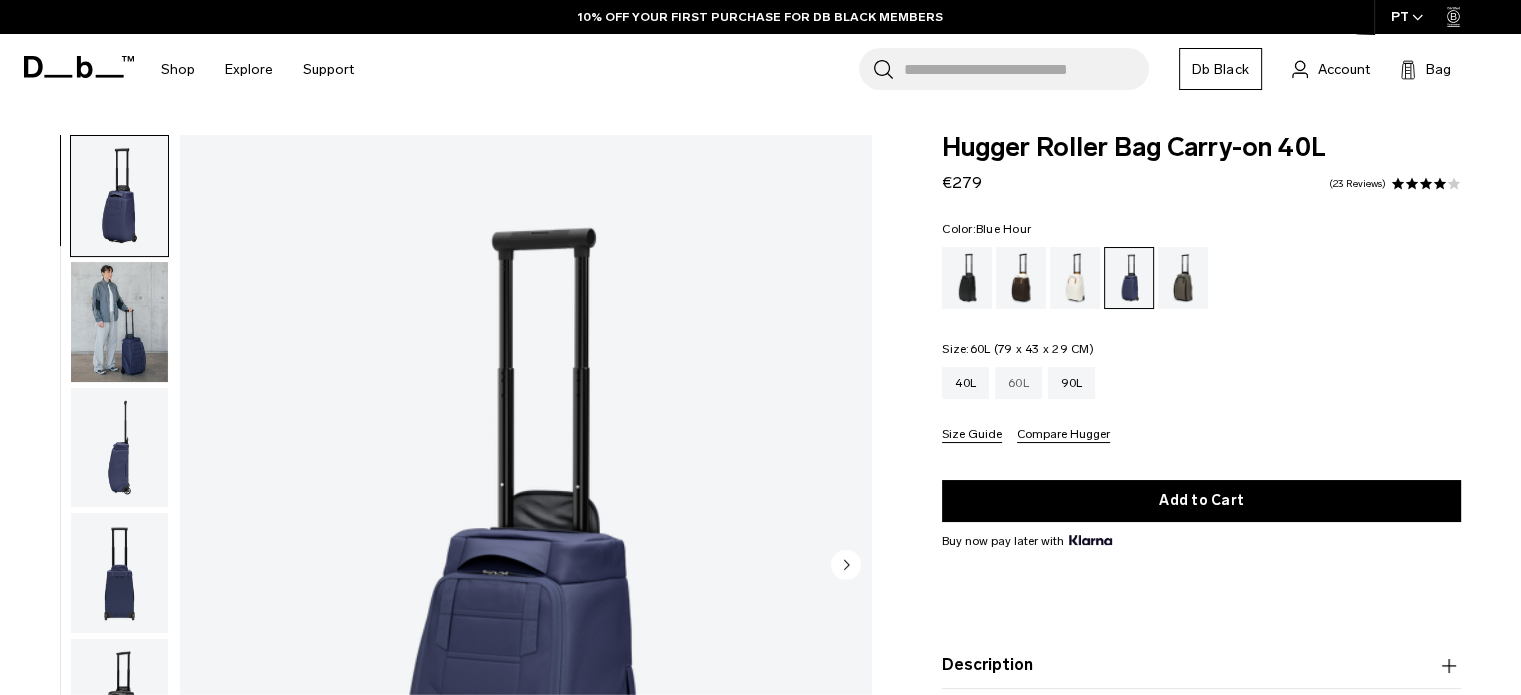 click on "60L" at bounding box center [1018, 383] 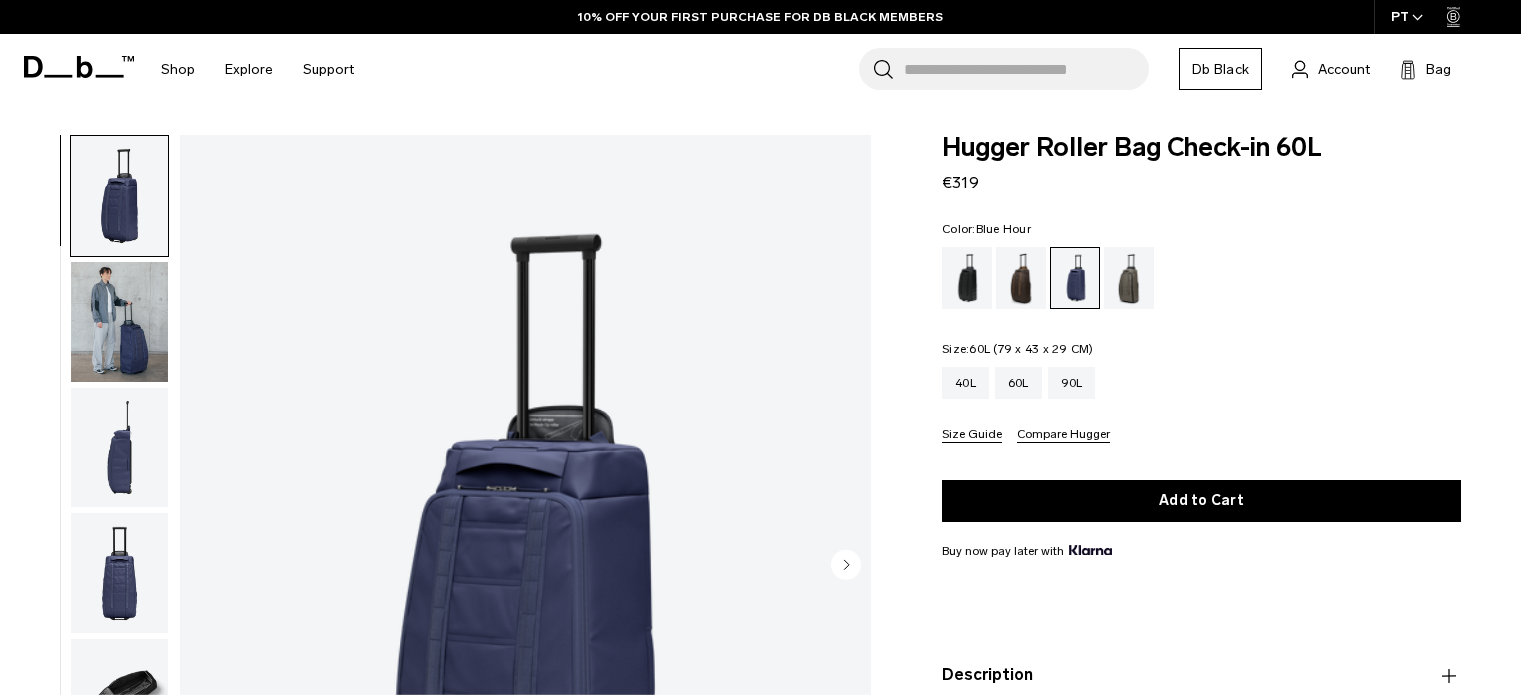 scroll, scrollTop: 0, scrollLeft: 0, axis: both 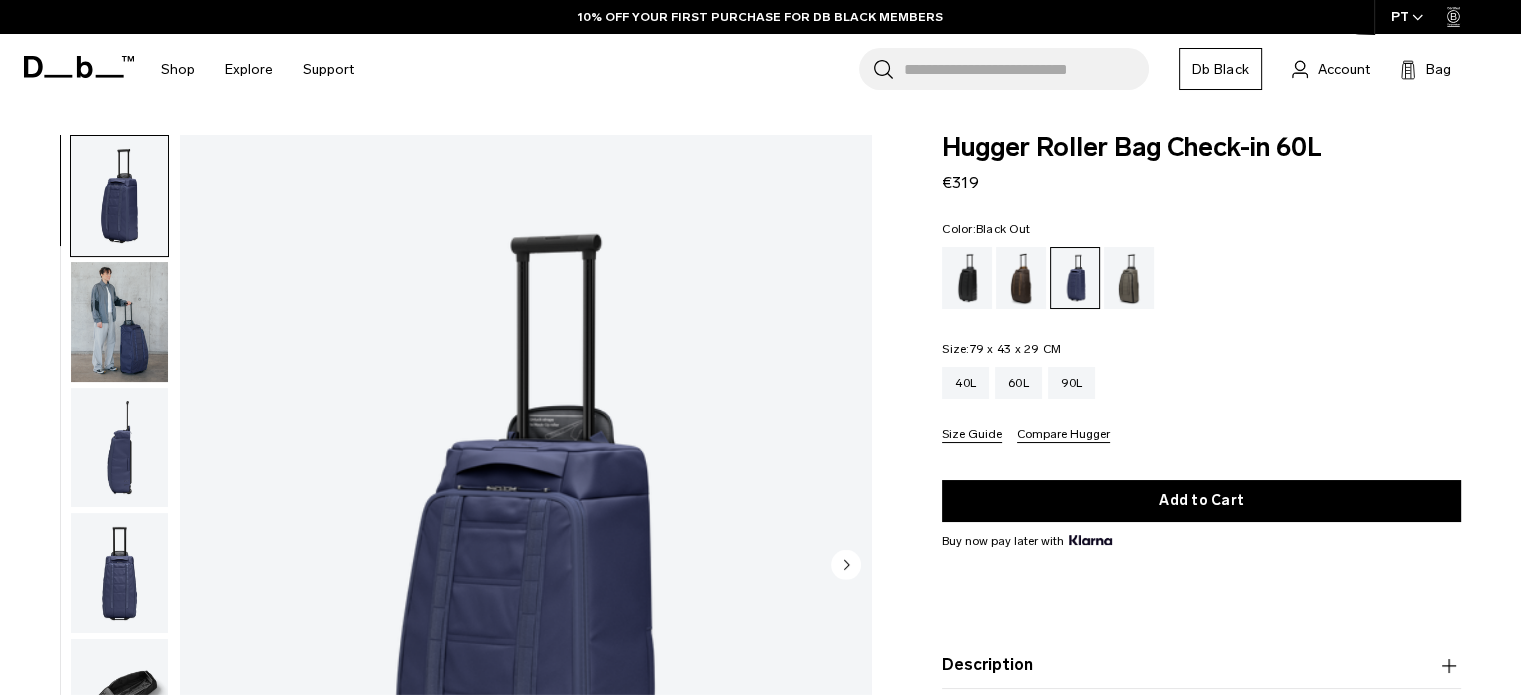 click at bounding box center (967, 278) 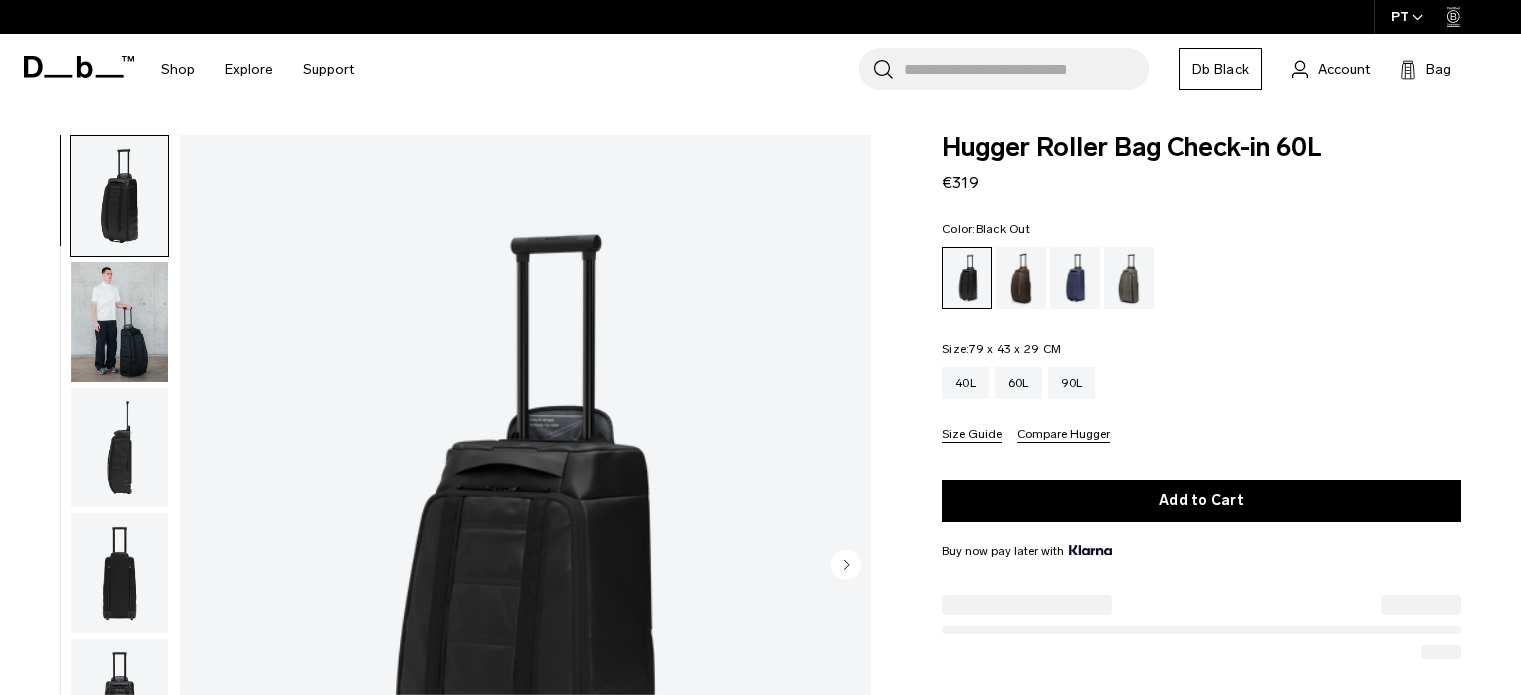 scroll, scrollTop: 0, scrollLeft: 0, axis: both 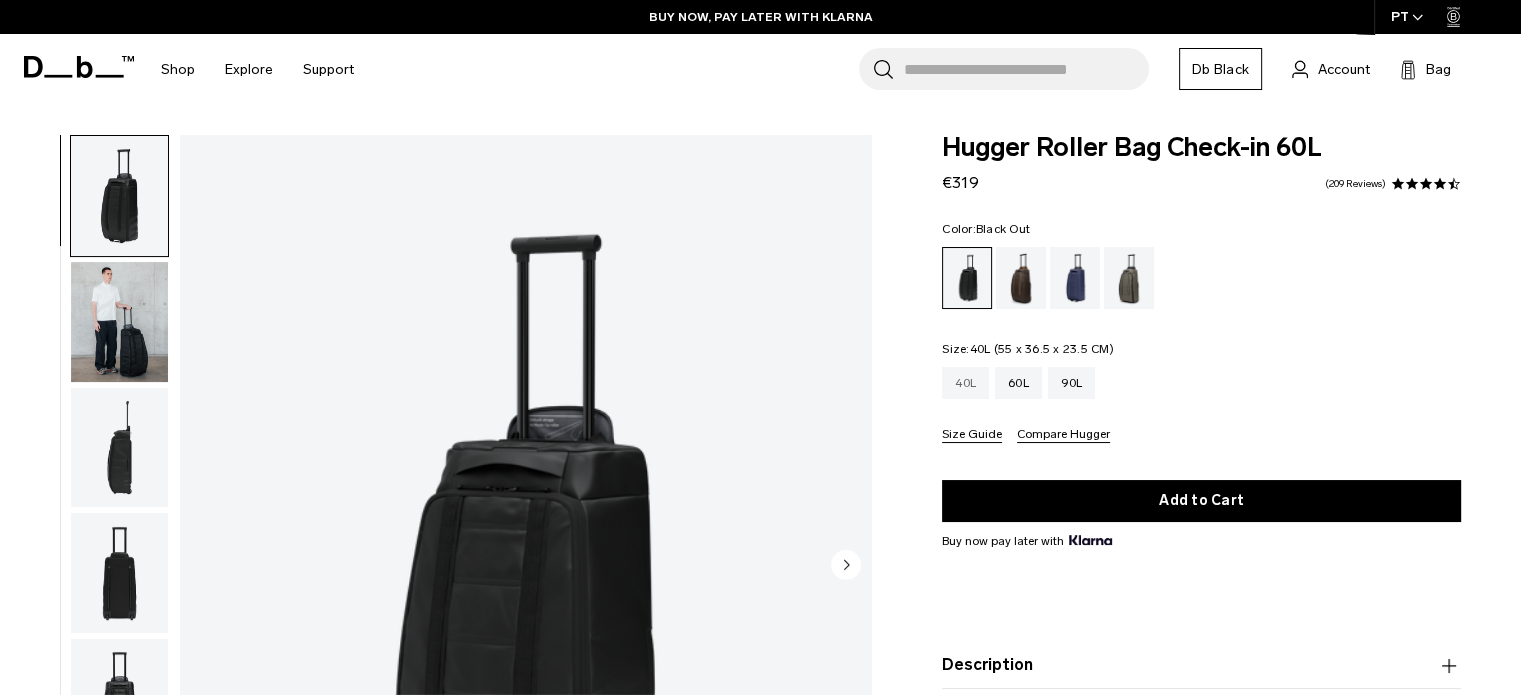 click on "40L" at bounding box center (965, 383) 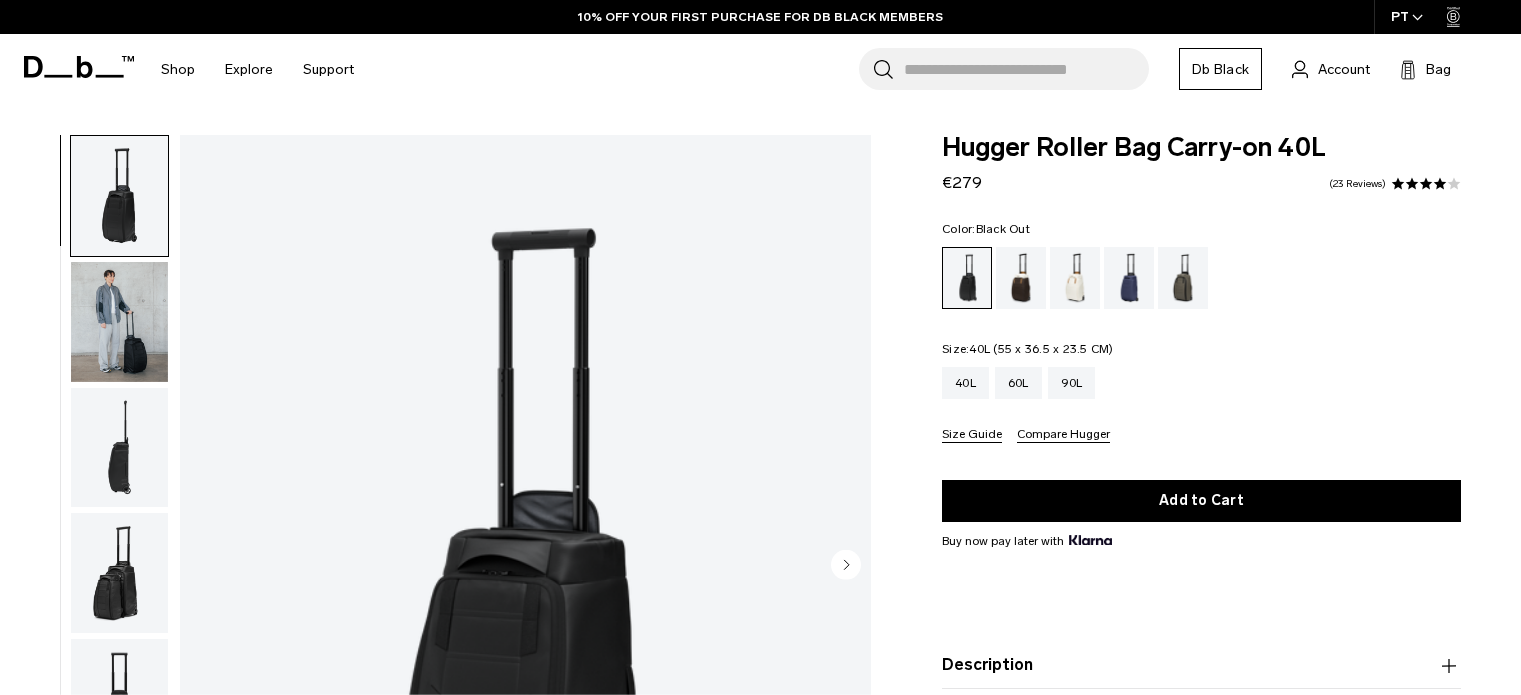 scroll, scrollTop: 0, scrollLeft: 0, axis: both 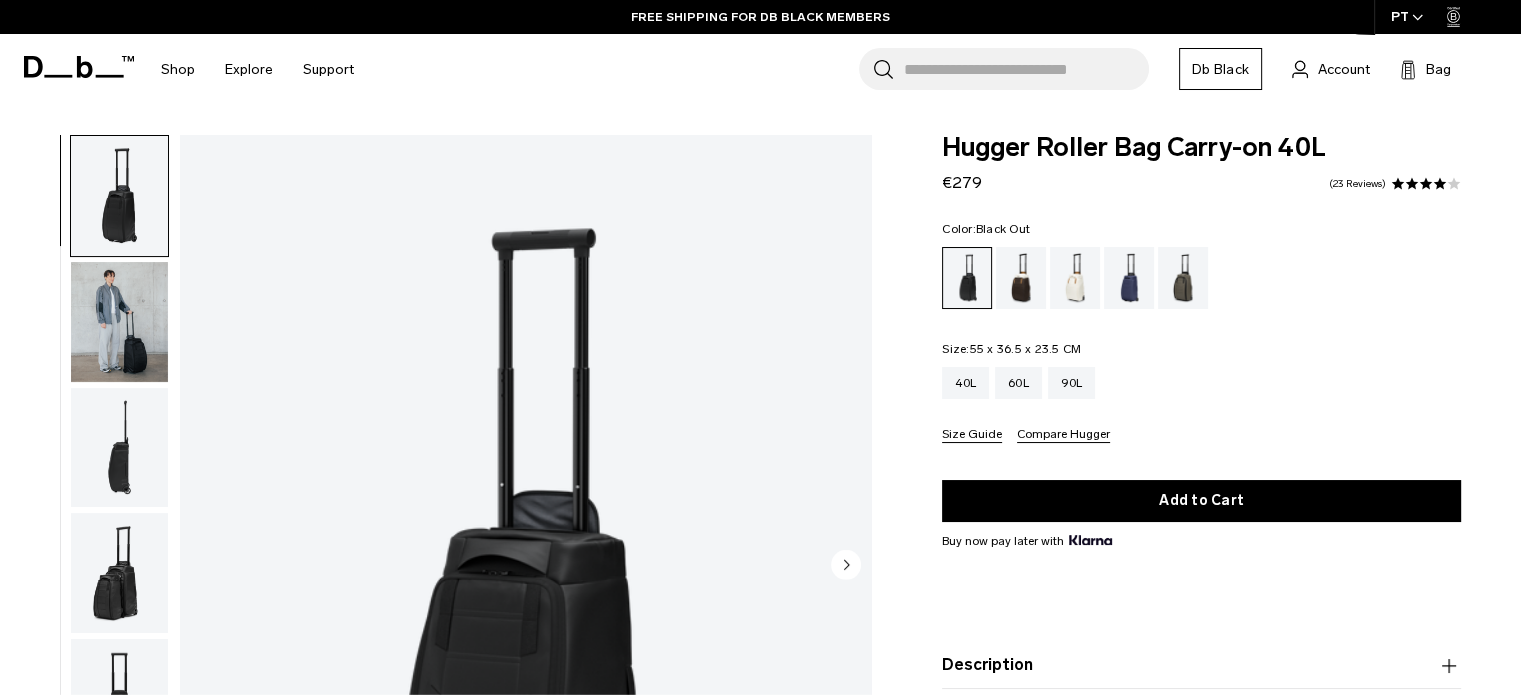 click on "Search for Bags, Luggage..." at bounding box center [1026, 69] 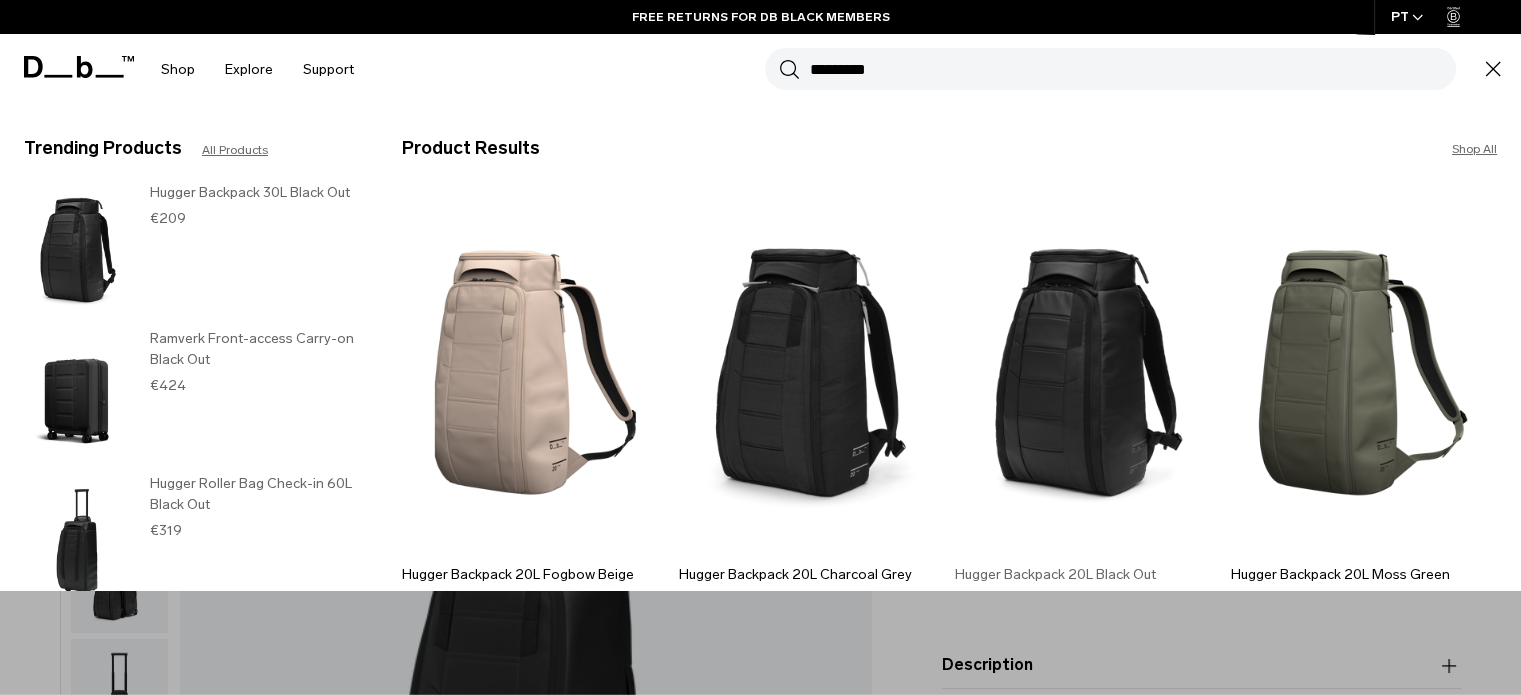 type on "*********" 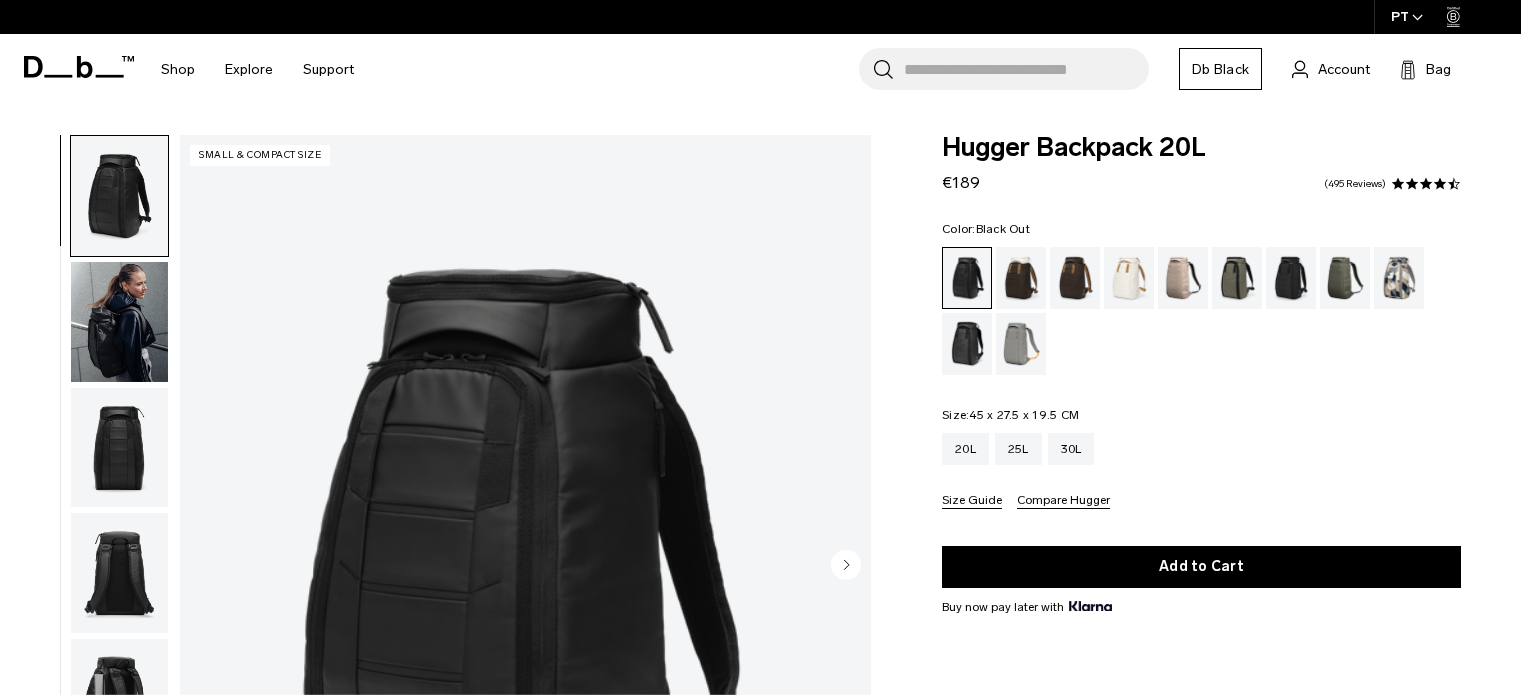scroll, scrollTop: 0, scrollLeft: 0, axis: both 